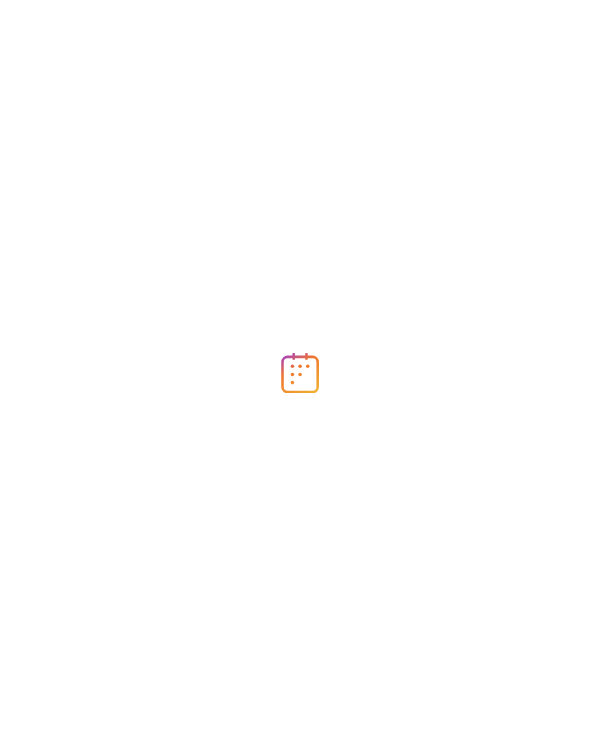 scroll, scrollTop: 0, scrollLeft: 0, axis: both 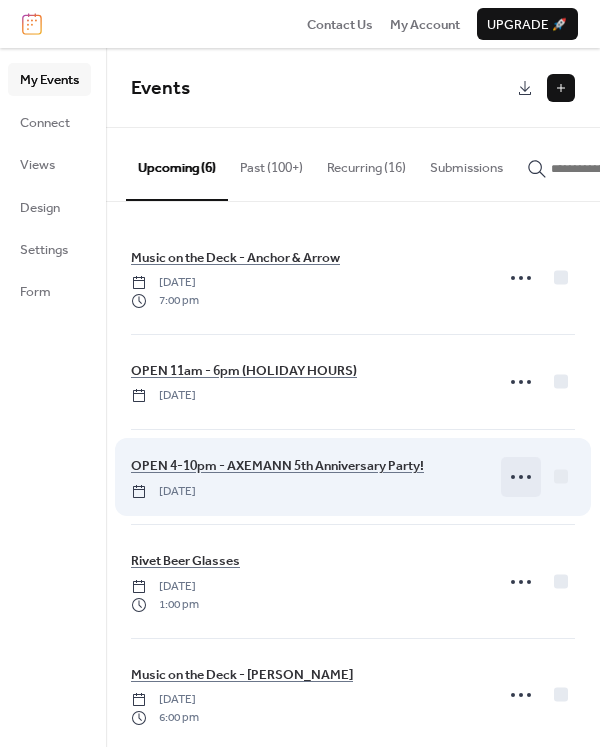click 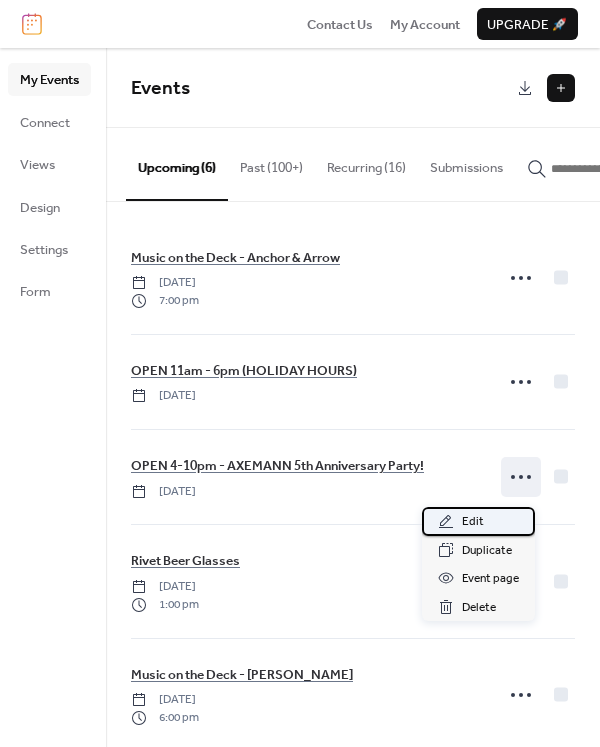 click on "Edit" at bounding box center (473, 522) 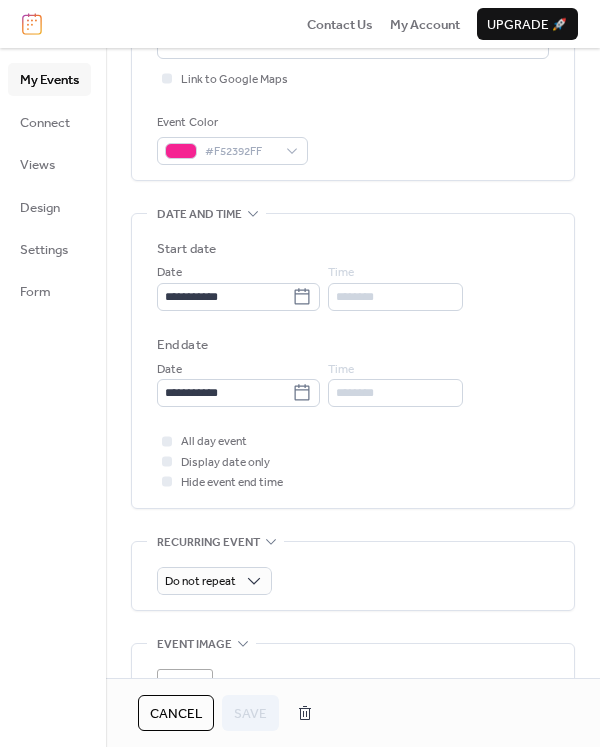 scroll, scrollTop: 700, scrollLeft: 0, axis: vertical 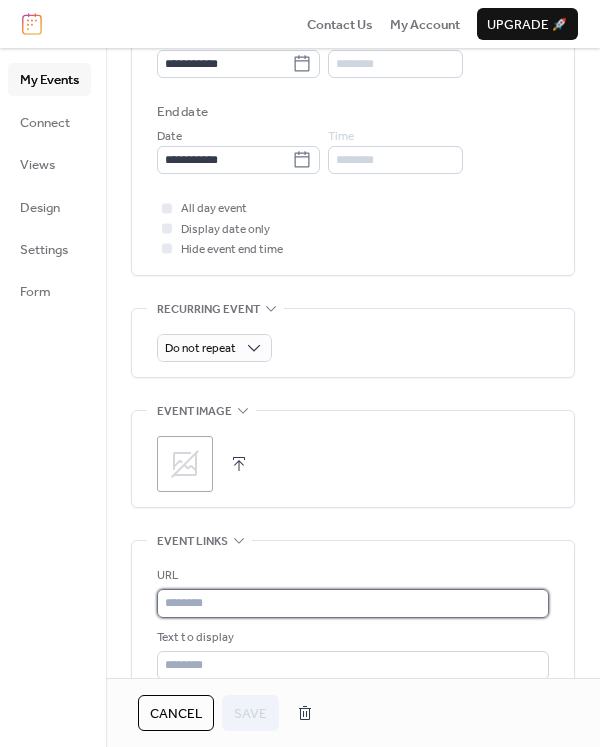click at bounding box center [353, 603] 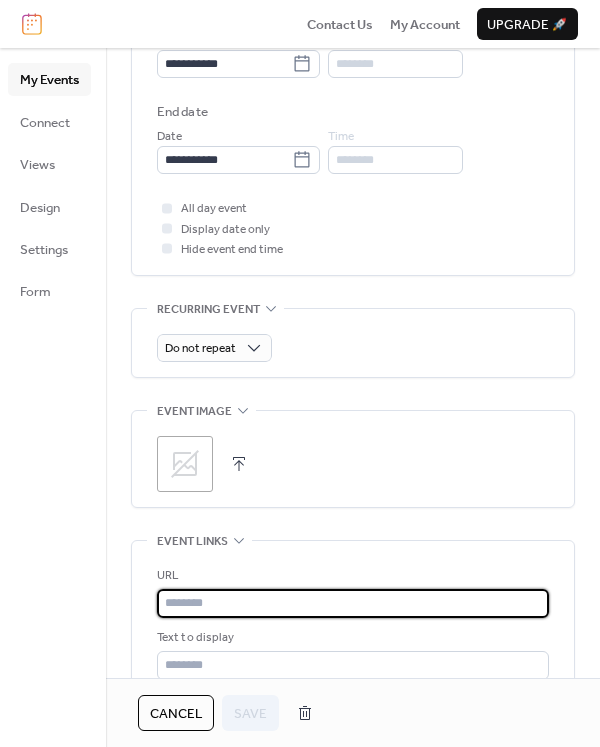 paste on "**********" 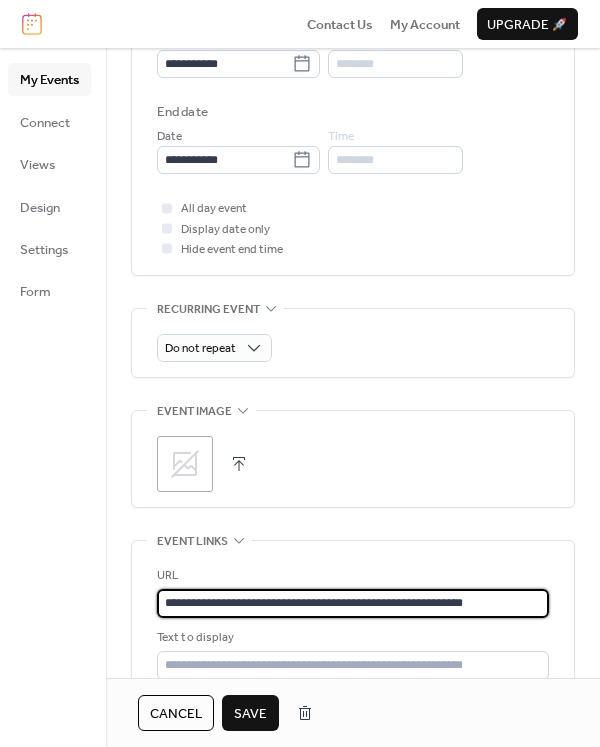 type on "**********" 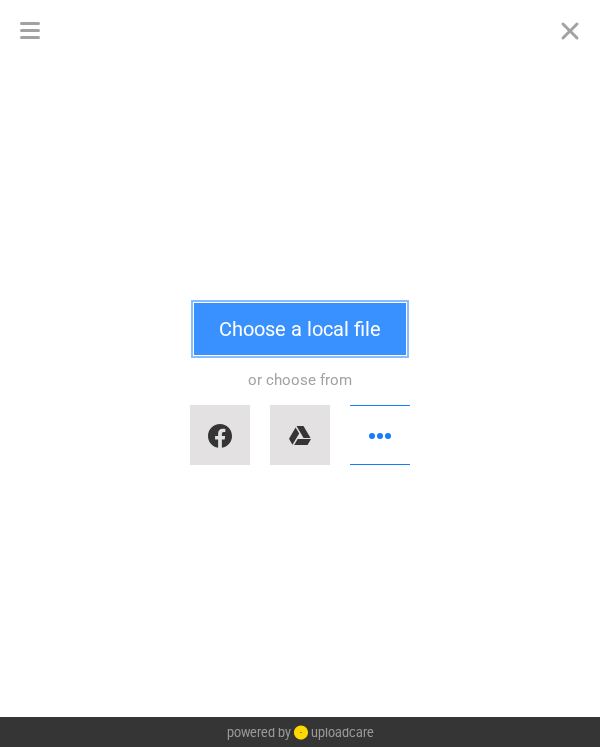 click on "Choose a local file" at bounding box center [300, 329] 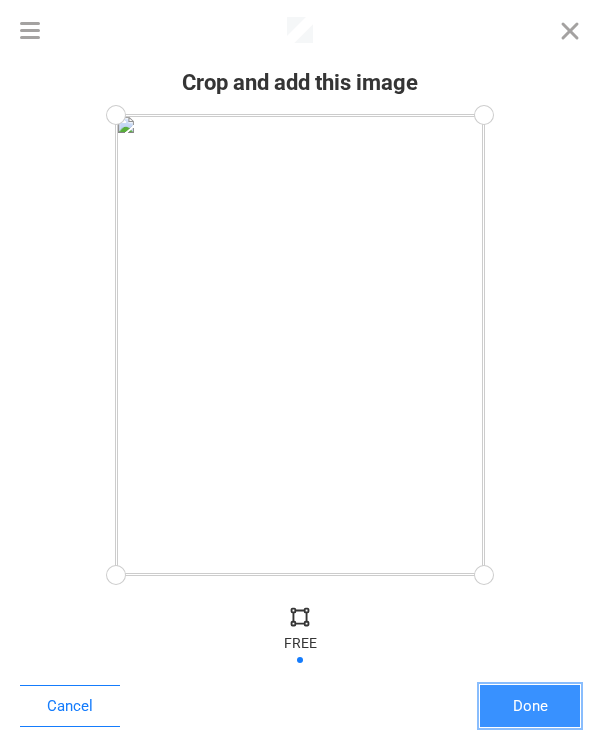 click on "Done" at bounding box center [530, 706] 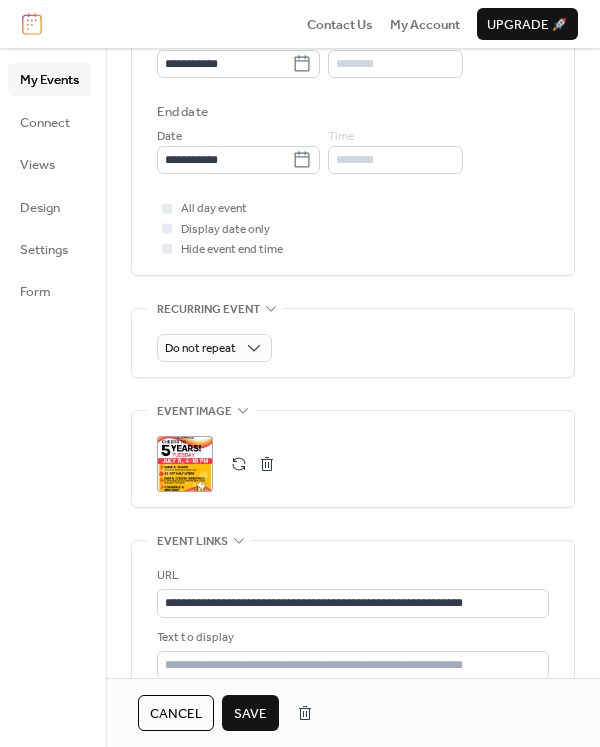 click on "Save" at bounding box center [250, 714] 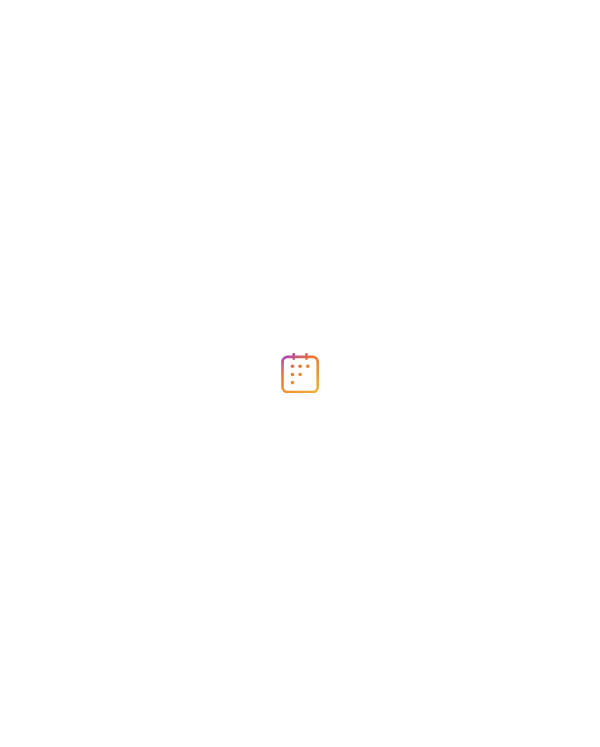 scroll, scrollTop: 0, scrollLeft: 0, axis: both 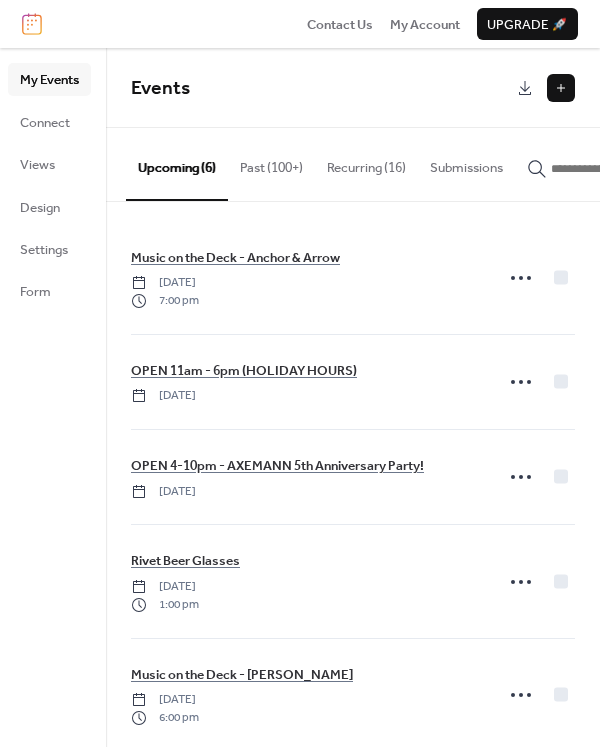click at bounding box center [561, 88] 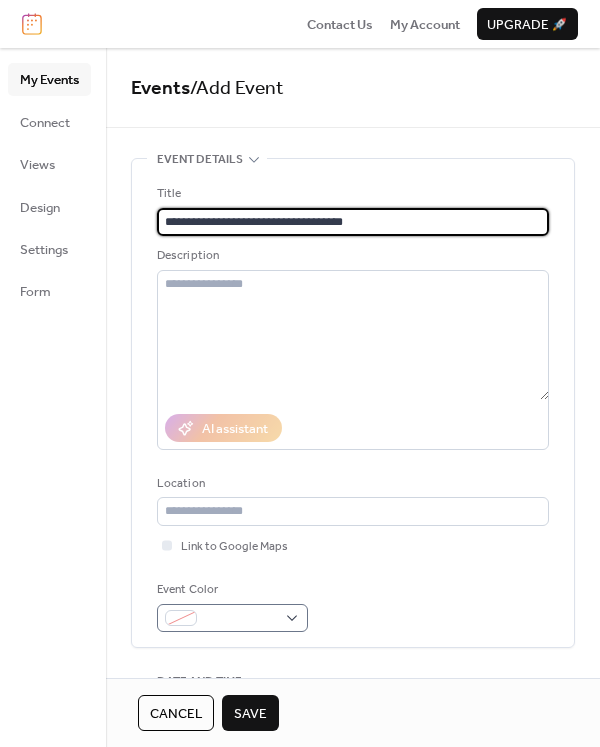 type on "**********" 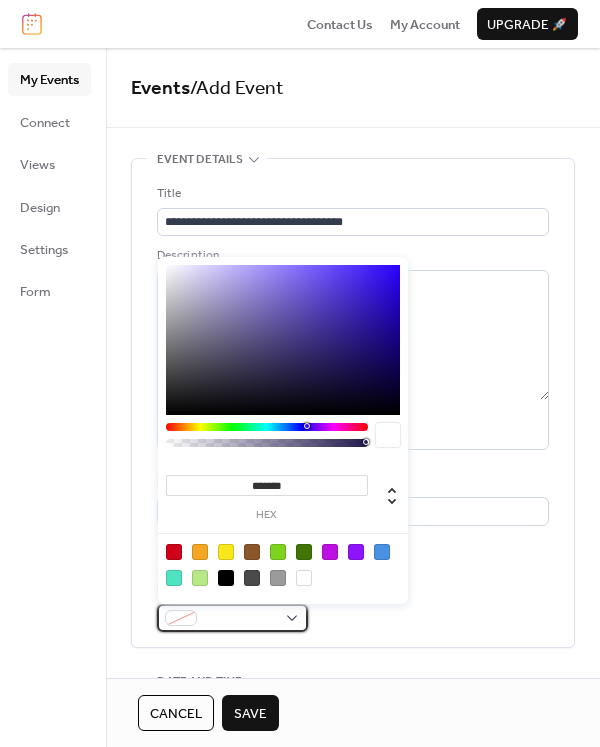 click at bounding box center [232, 618] 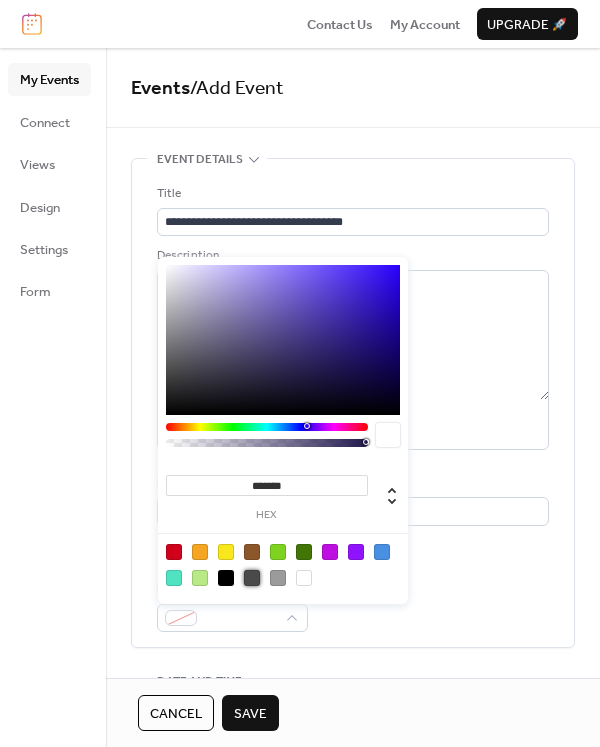 click at bounding box center [252, 578] 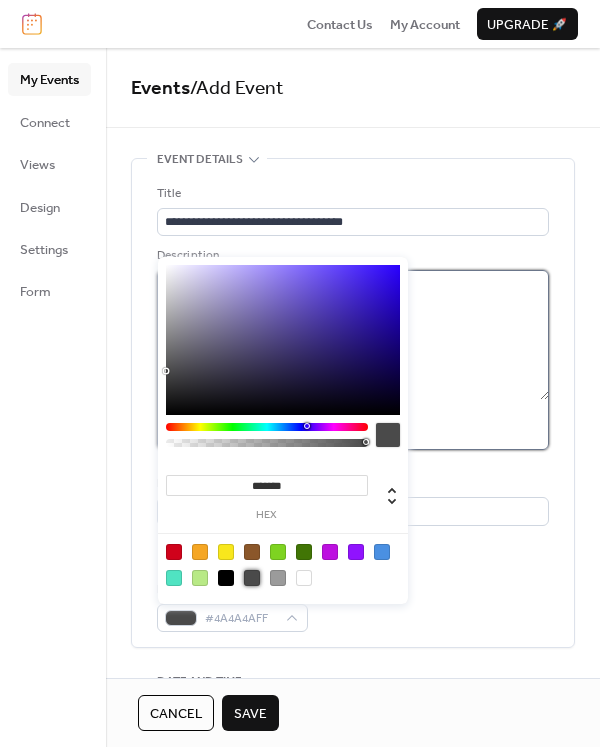click at bounding box center [353, 335] 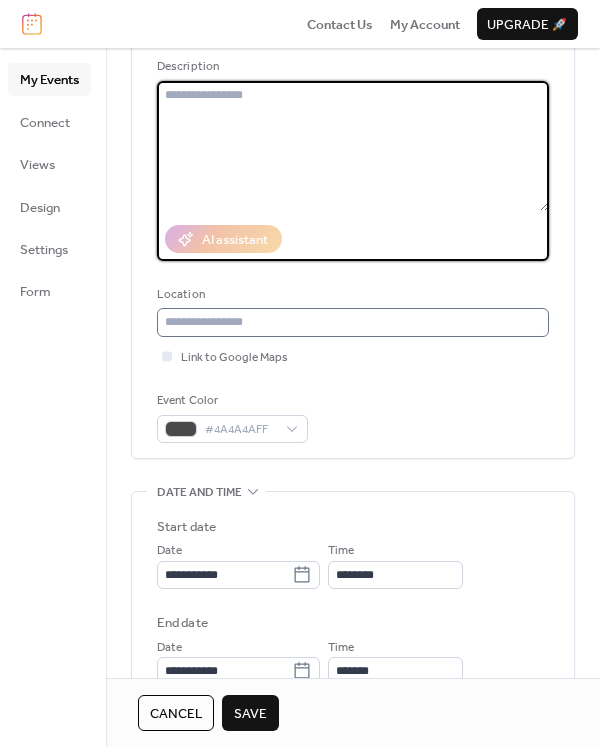 scroll, scrollTop: 233, scrollLeft: 0, axis: vertical 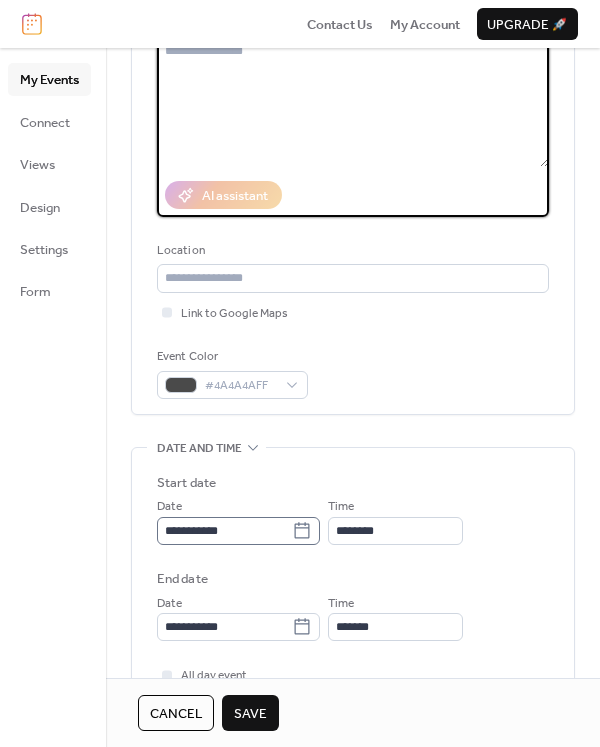 click 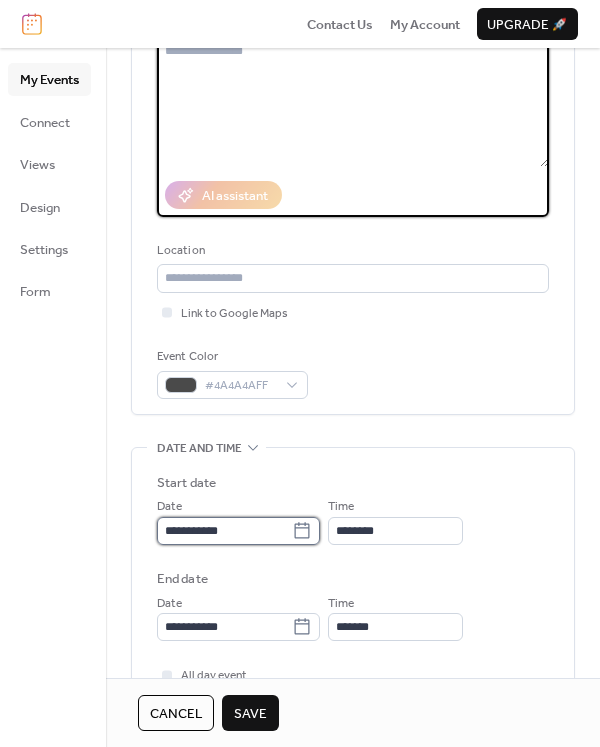 click on "**********" at bounding box center [224, 531] 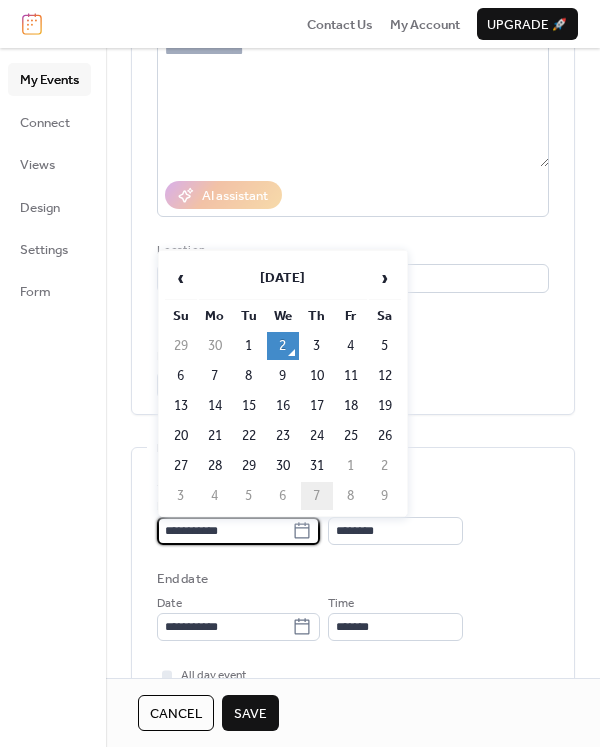 click on "7" at bounding box center (317, 496) 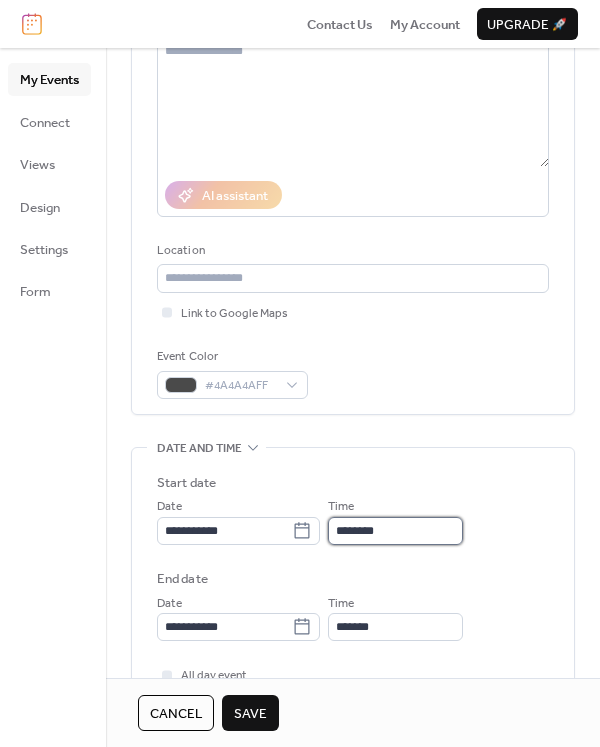 click on "********" at bounding box center [395, 531] 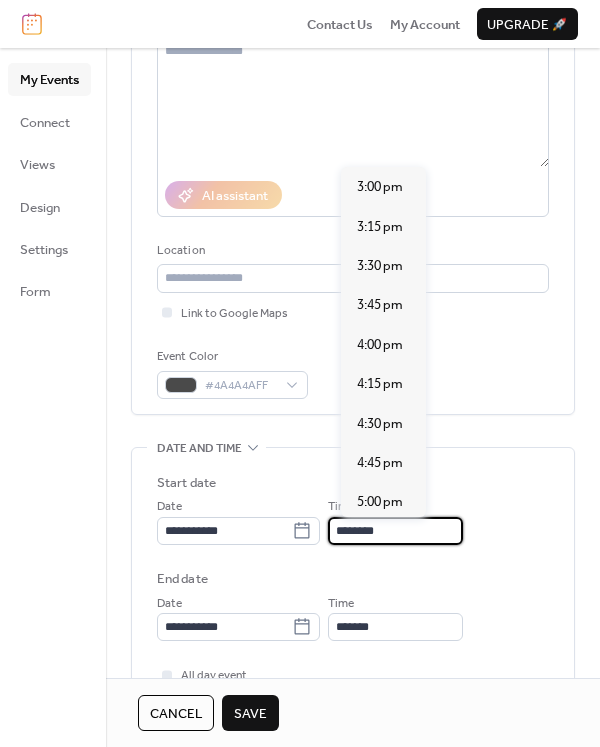 scroll, scrollTop: 2592, scrollLeft: 0, axis: vertical 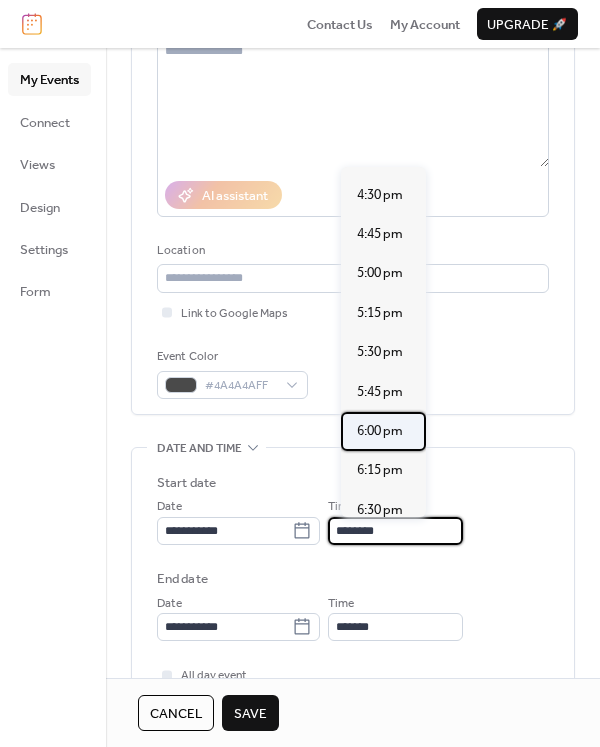 click on "6:00 pm" at bounding box center (380, 431) 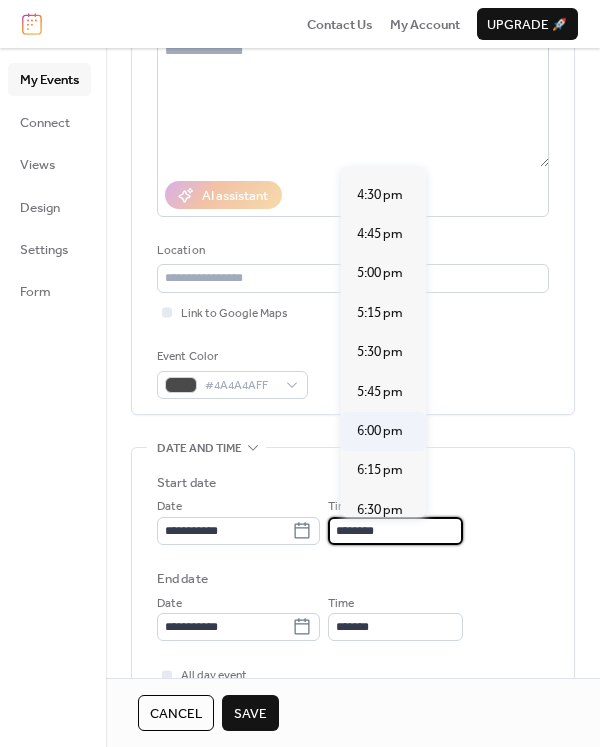 type on "*******" 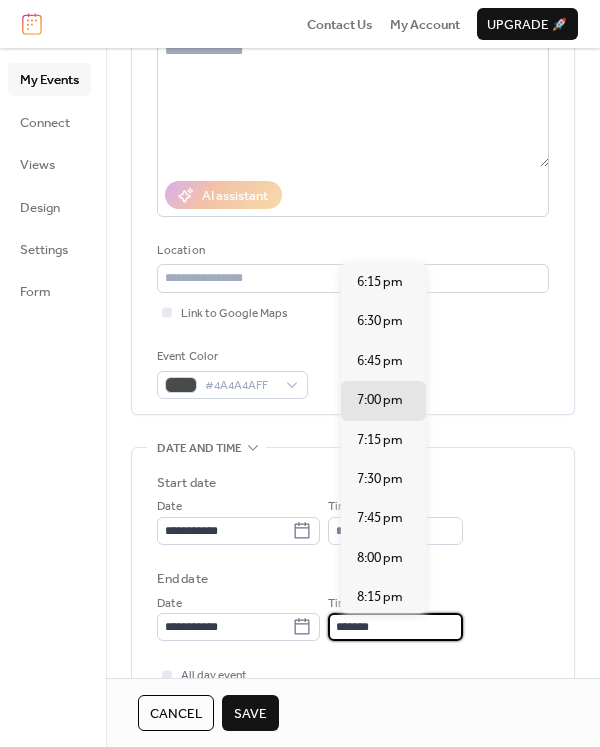 click on "*******" at bounding box center [395, 627] 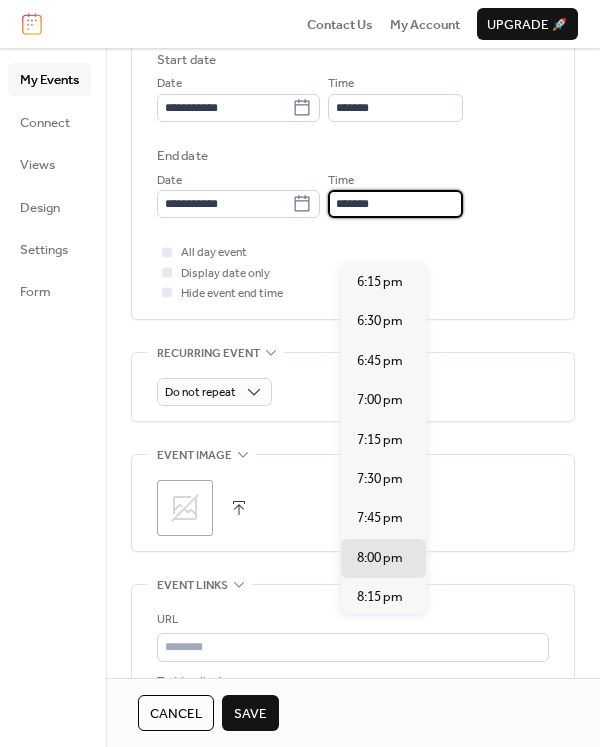 scroll, scrollTop: 700, scrollLeft: 0, axis: vertical 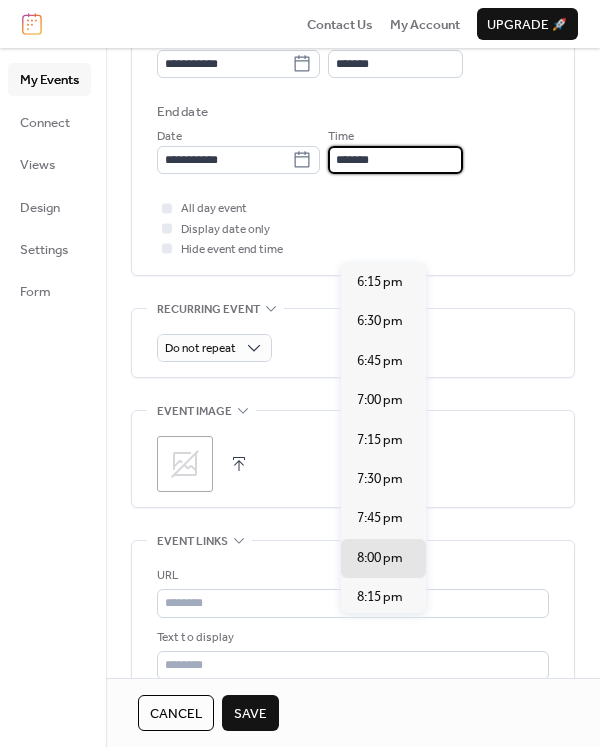 type on "*******" 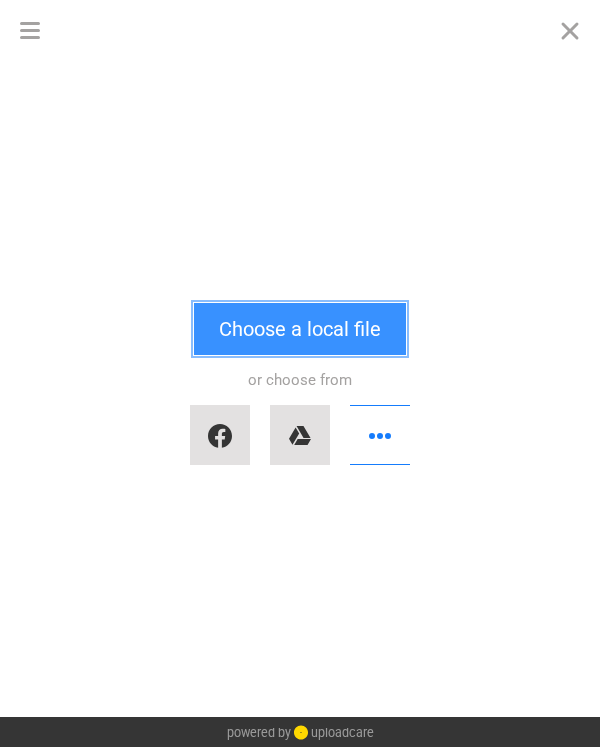 click on "Choose a local file" at bounding box center (300, 329) 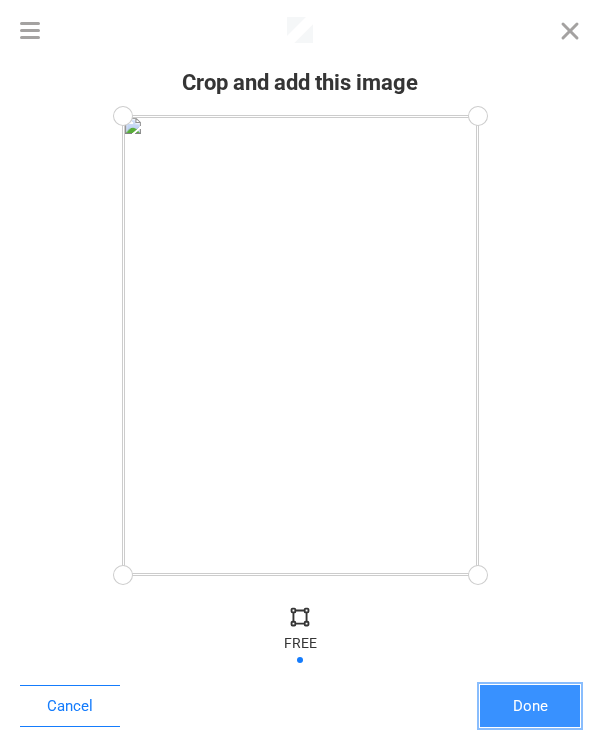 click on "Done" at bounding box center [530, 706] 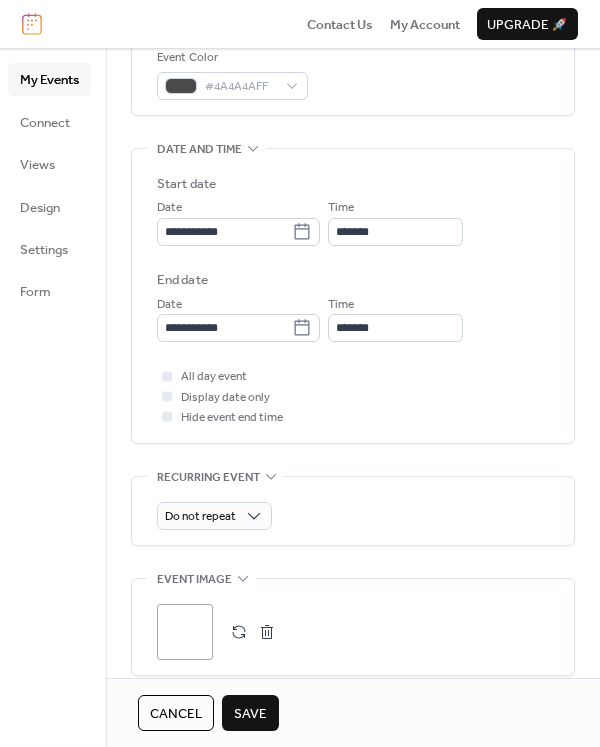 scroll, scrollTop: 299, scrollLeft: 0, axis: vertical 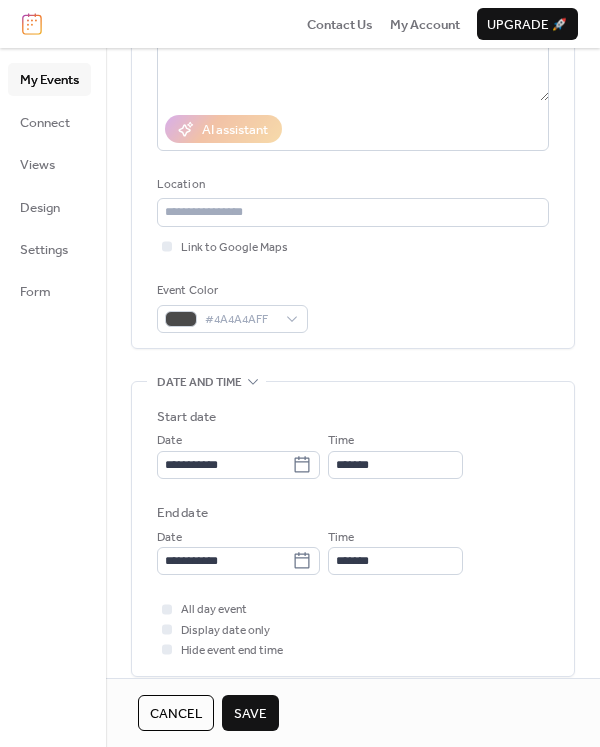 click on "Save" at bounding box center [250, 714] 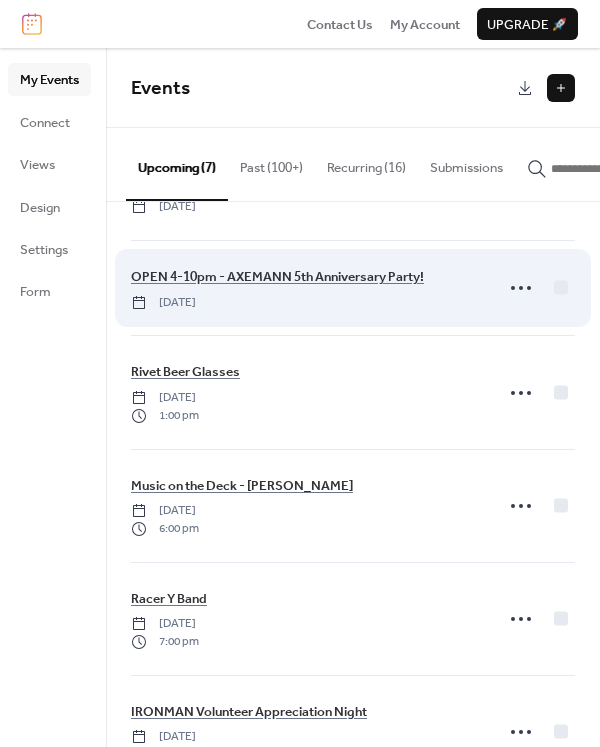 scroll, scrollTop: 256, scrollLeft: 0, axis: vertical 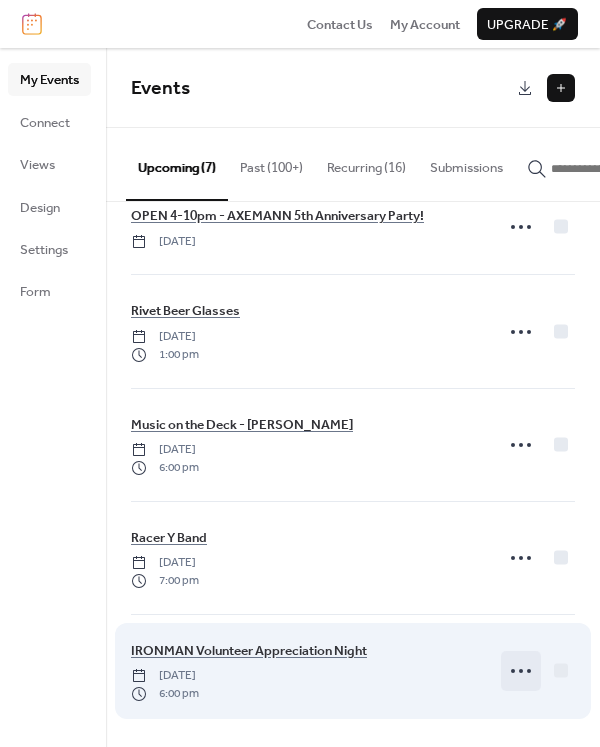 click 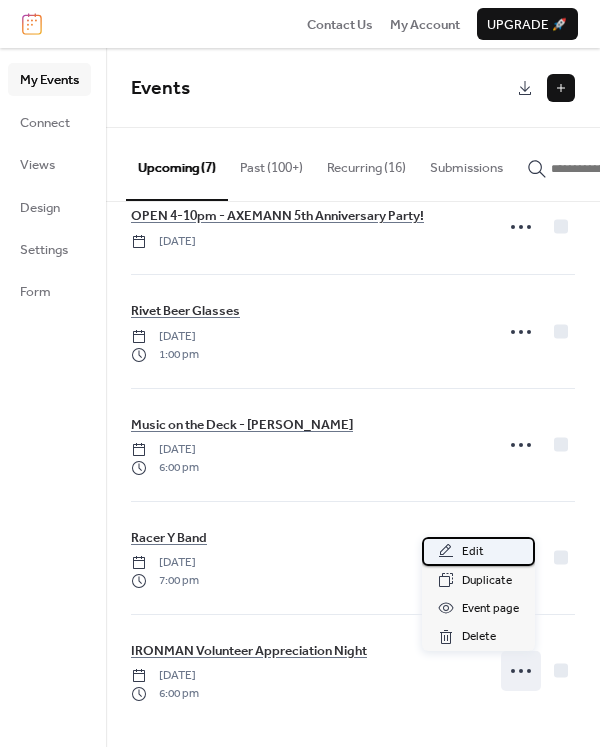 click on "Edit" at bounding box center [473, 552] 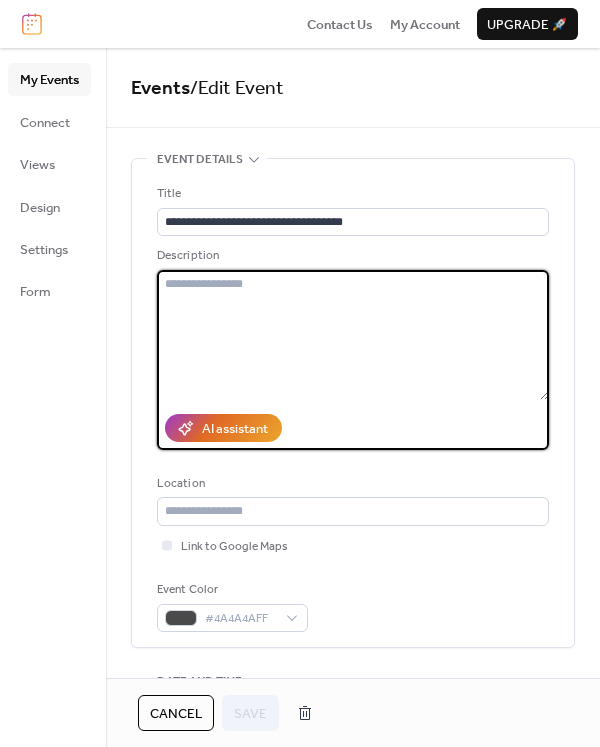 click at bounding box center (353, 335) 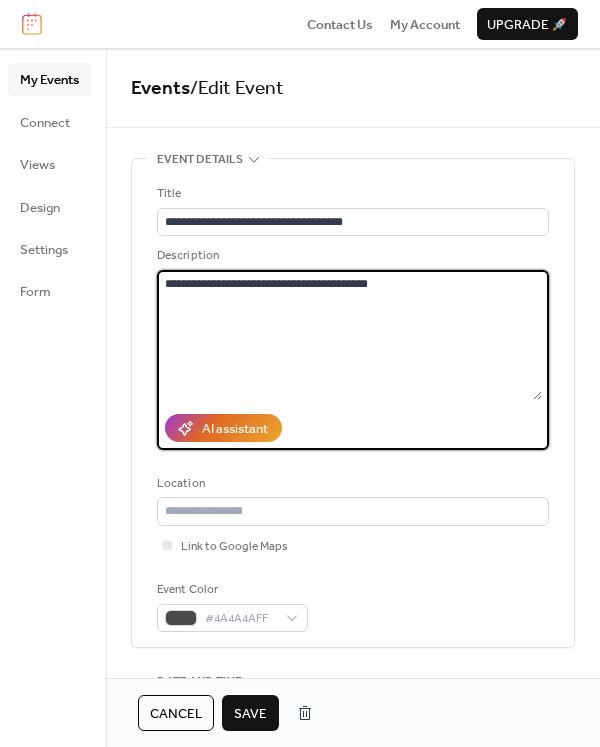 click on "**********" at bounding box center (349, 335) 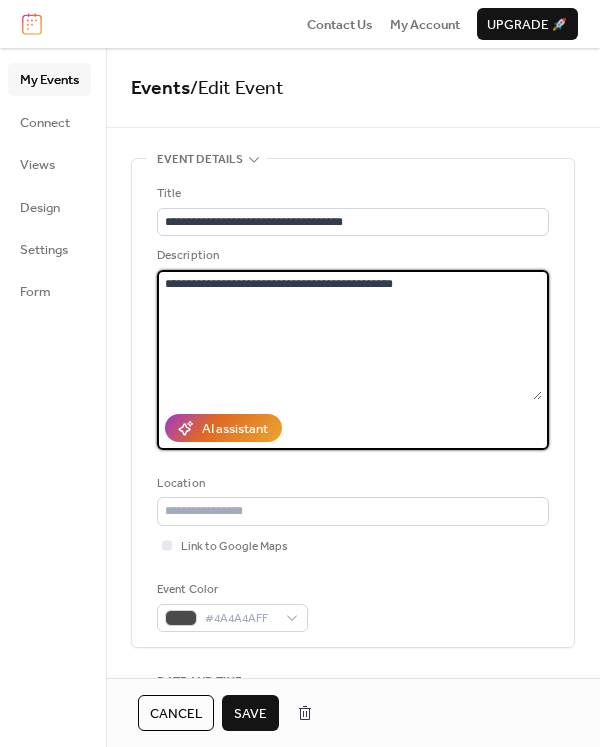 type on "**********" 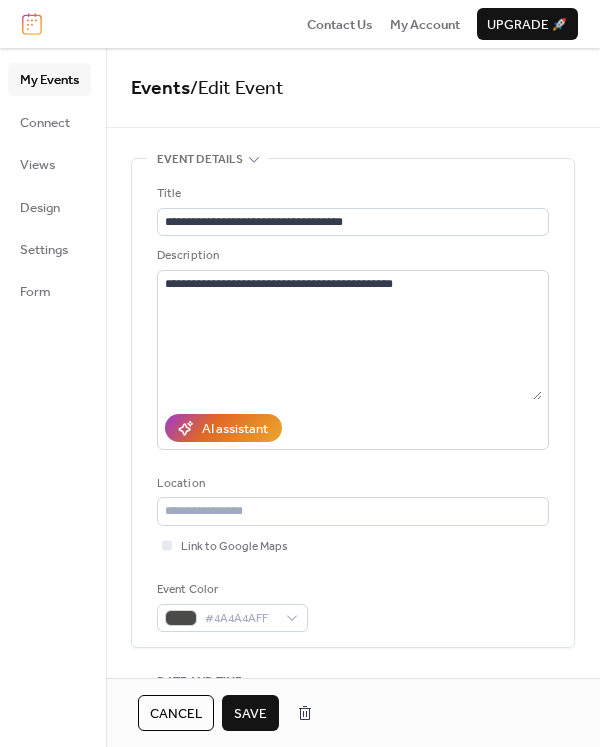 click on "Save" at bounding box center (250, 714) 